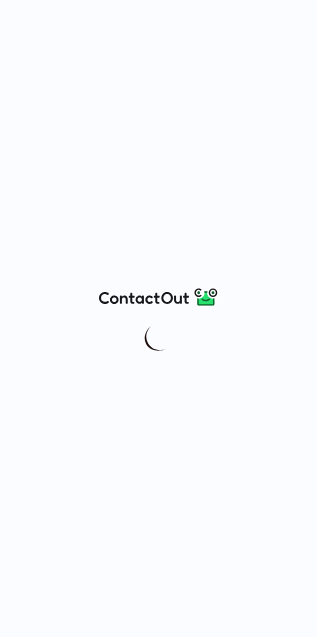 scroll, scrollTop: 0, scrollLeft: 0, axis: both 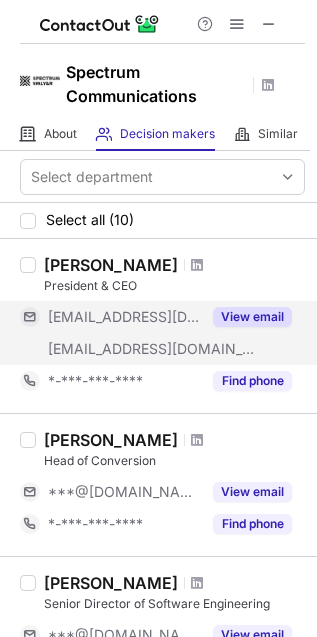 click on "View email" at bounding box center [252, 317] 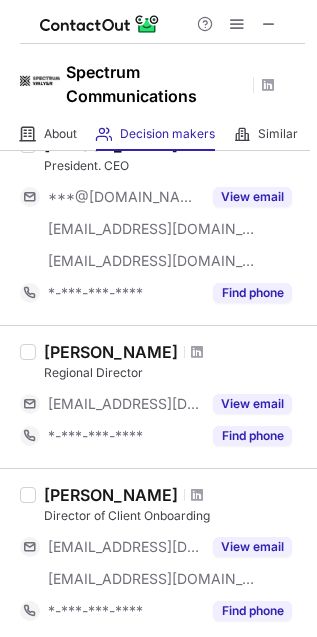 scroll, scrollTop: 820, scrollLeft: 0, axis: vertical 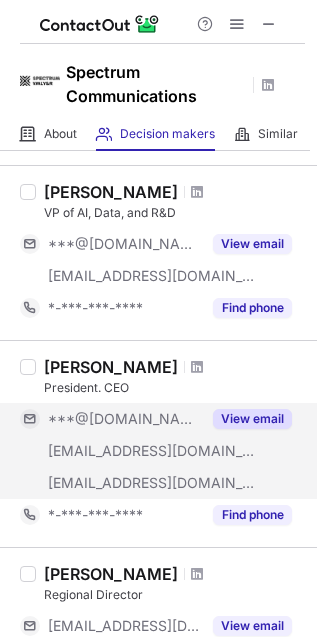click on "View email" at bounding box center (252, 419) 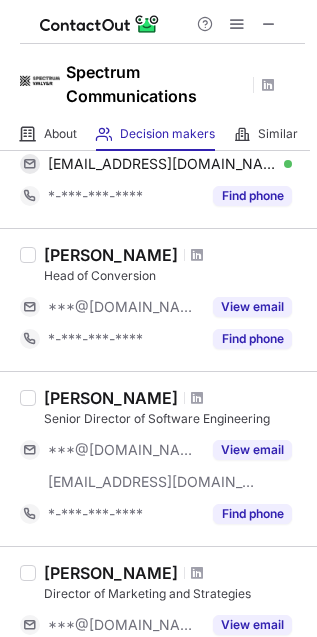 scroll, scrollTop: 42, scrollLeft: 0, axis: vertical 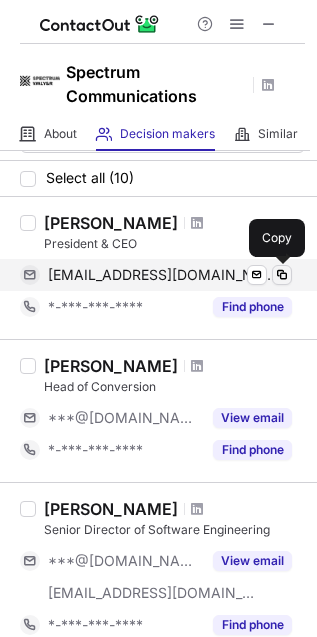 click at bounding box center (282, 275) 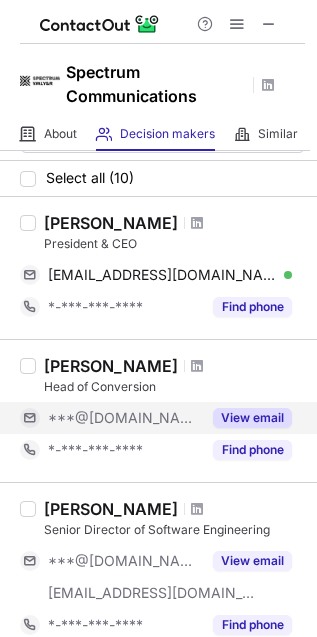 scroll, scrollTop: 264, scrollLeft: 0, axis: vertical 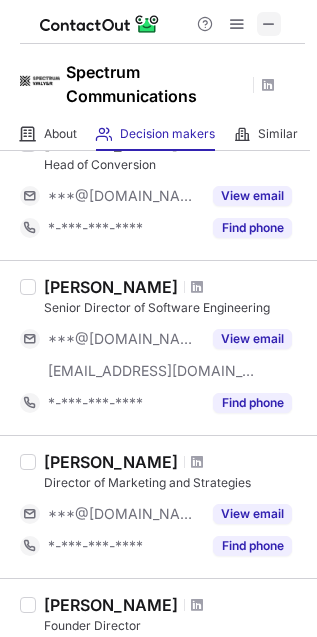 click at bounding box center (269, 24) 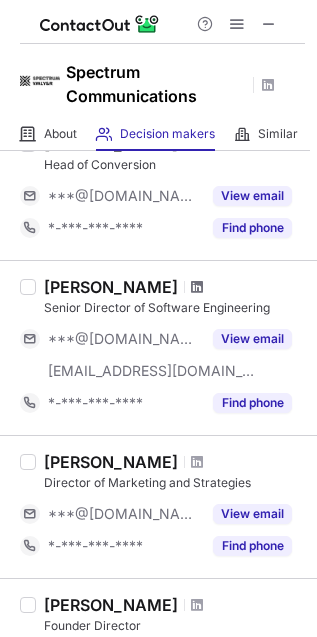 scroll, scrollTop: 42, scrollLeft: 0, axis: vertical 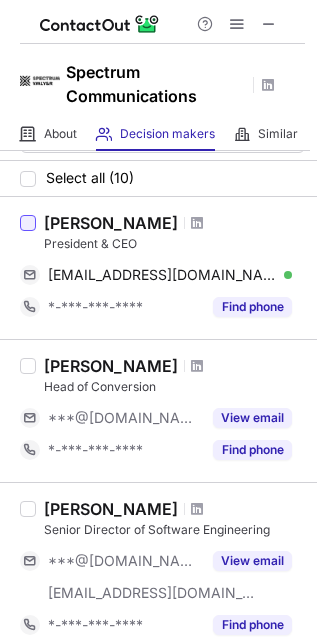 click at bounding box center [28, 223] 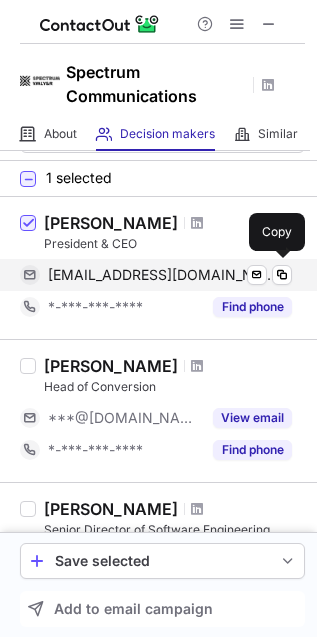 click on "tyk@spectruminc.com Verified Send email Copy" at bounding box center [156, 275] 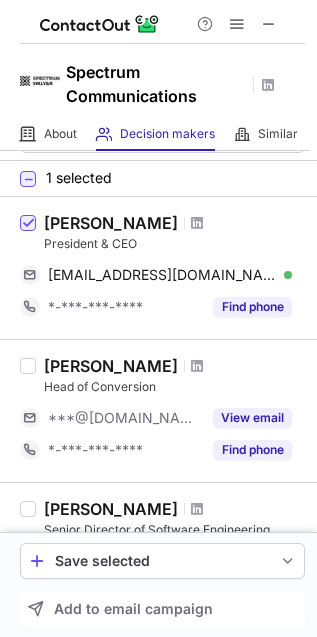 click at bounding box center [197, 223] 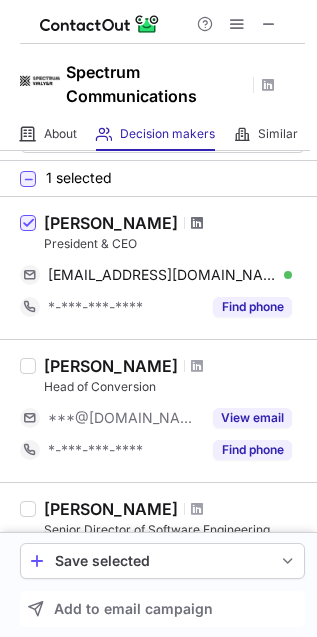 click at bounding box center [197, 223] 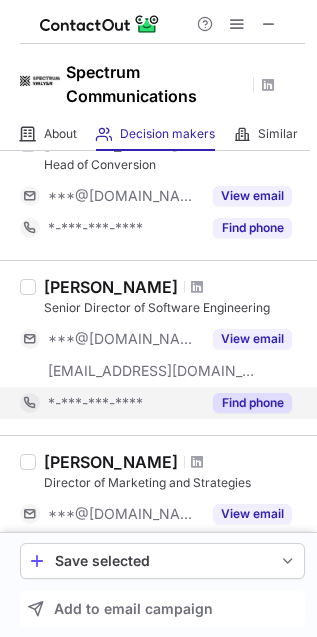 scroll, scrollTop: 375, scrollLeft: 0, axis: vertical 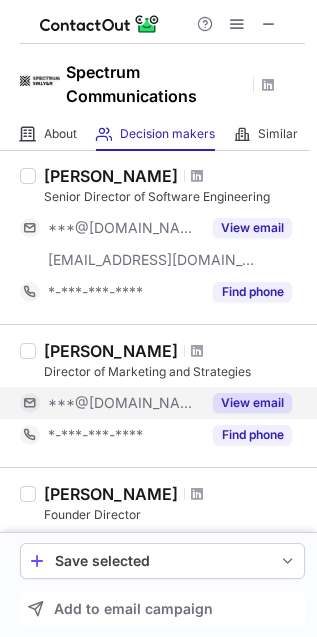 click on "View email" at bounding box center (252, 403) 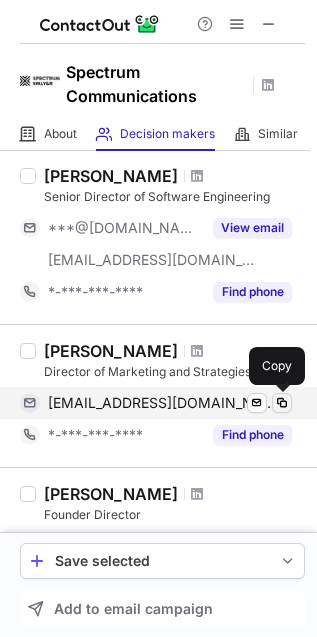 click at bounding box center [282, 403] 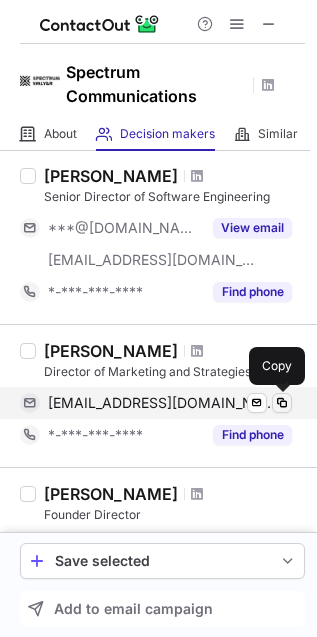 click at bounding box center [282, 403] 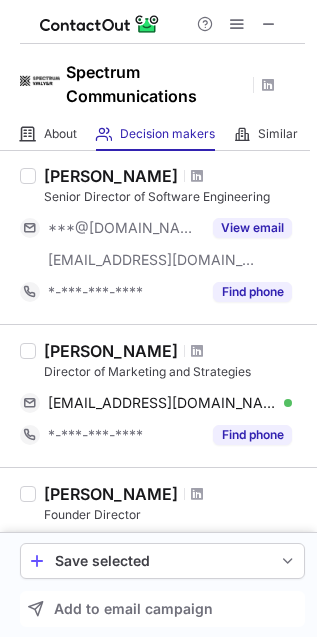 click at bounding box center [197, 351] 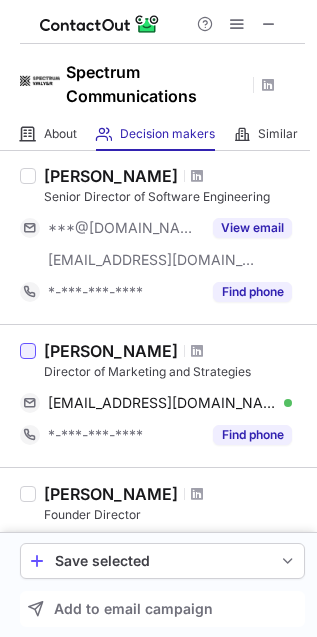 click at bounding box center [28, 351] 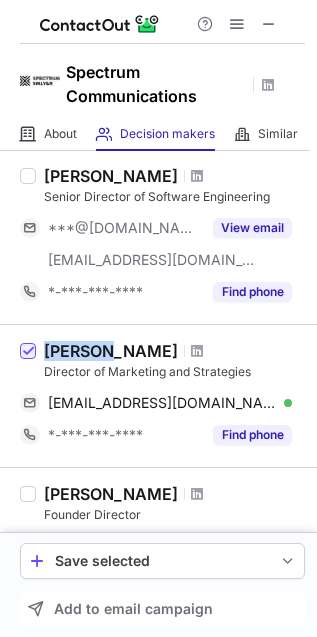 drag, startPoint x: 46, startPoint y: 346, endPoint x: 101, endPoint y: 353, distance: 55.443665 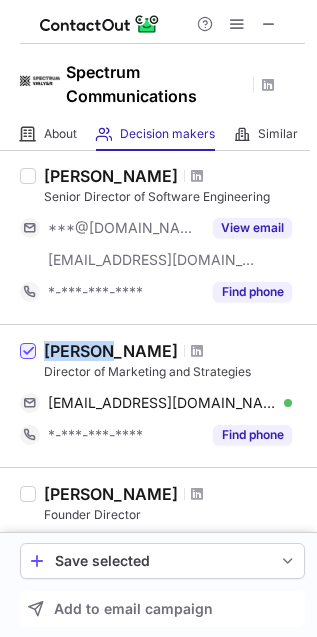 copy on "J Leo G" 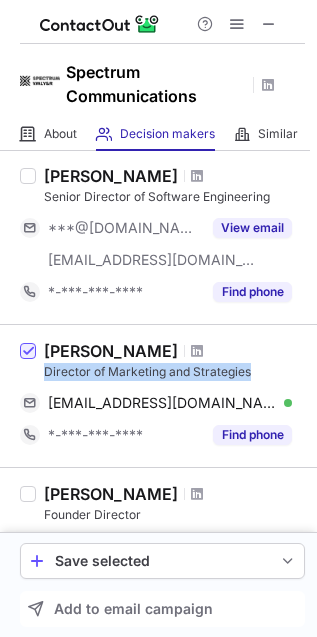 drag, startPoint x: 37, startPoint y: 377, endPoint x: 256, endPoint y: 377, distance: 219 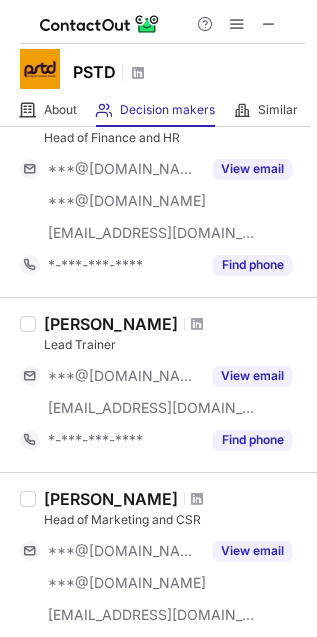 scroll, scrollTop: 1000, scrollLeft: 0, axis: vertical 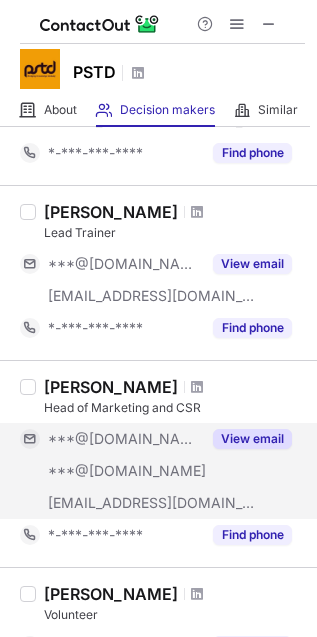 click on "View email" at bounding box center (252, 439) 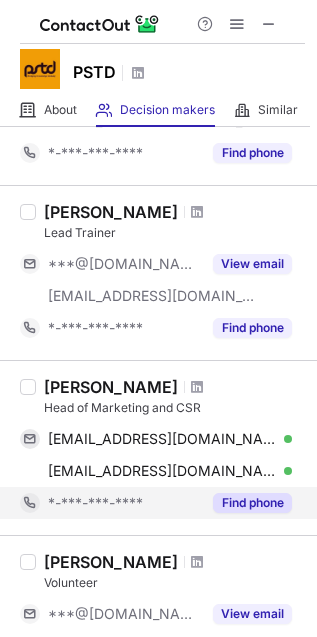 click on "Find phone" at bounding box center [246, 503] 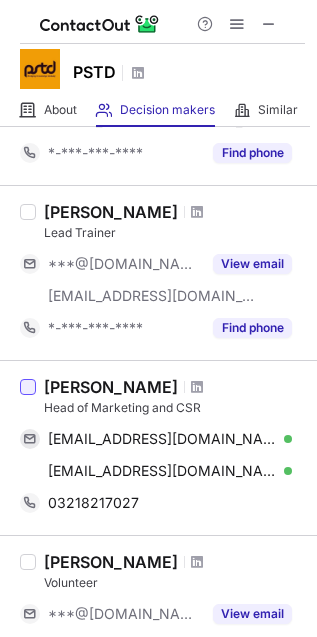 click at bounding box center (28, 387) 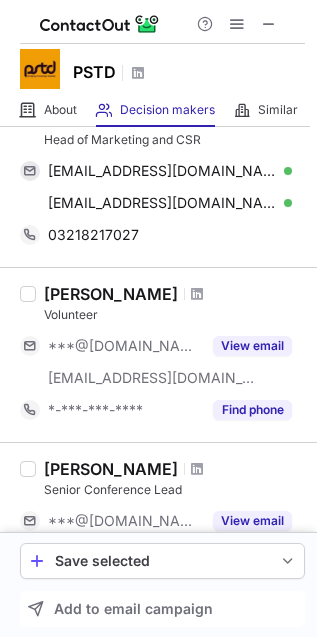 scroll, scrollTop: 1046, scrollLeft: 0, axis: vertical 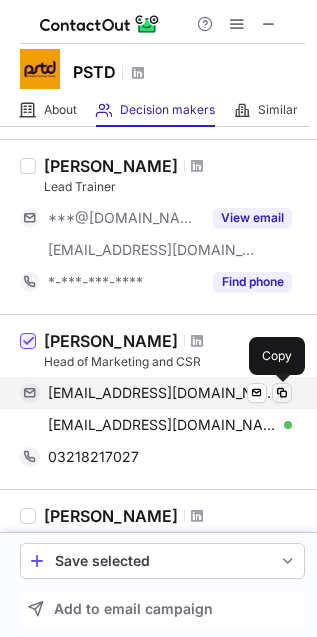 click at bounding box center (282, 393) 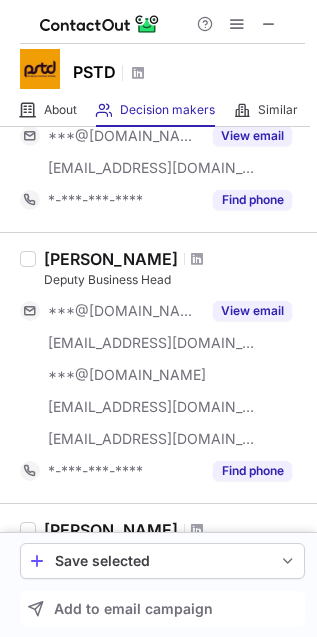 scroll, scrollTop: 0, scrollLeft: 0, axis: both 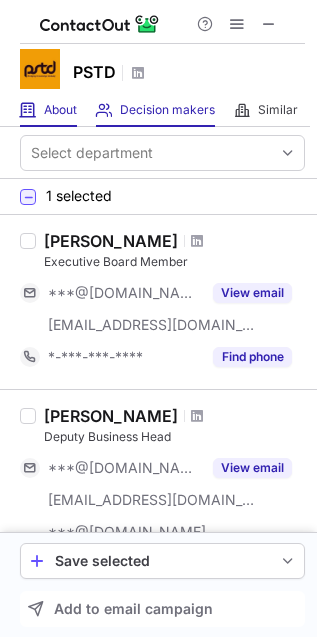 click on "About About Company" at bounding box center (48, 110) 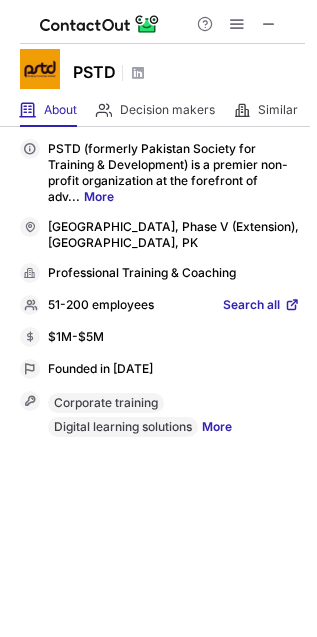 click on "More" at bounding box center (217, 429) 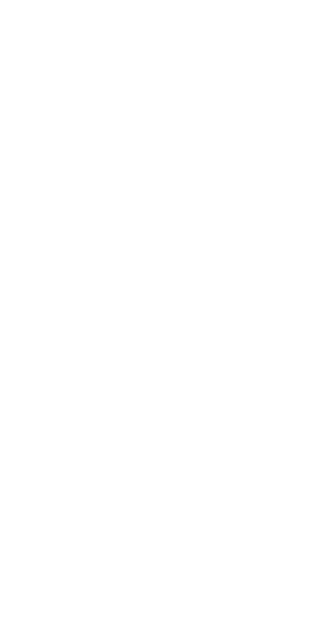 scroll, scrollTop: 0, scrollLeft: 0, axis: both 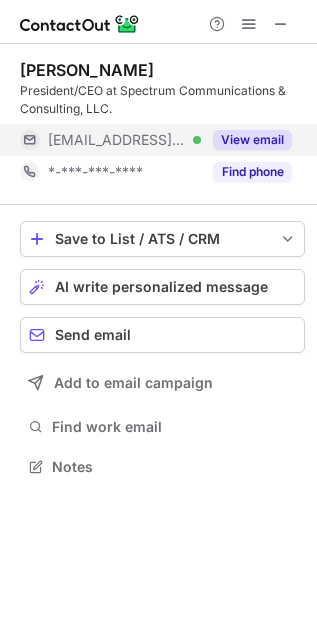 click on "View email" at bounding box center [252, 140] 